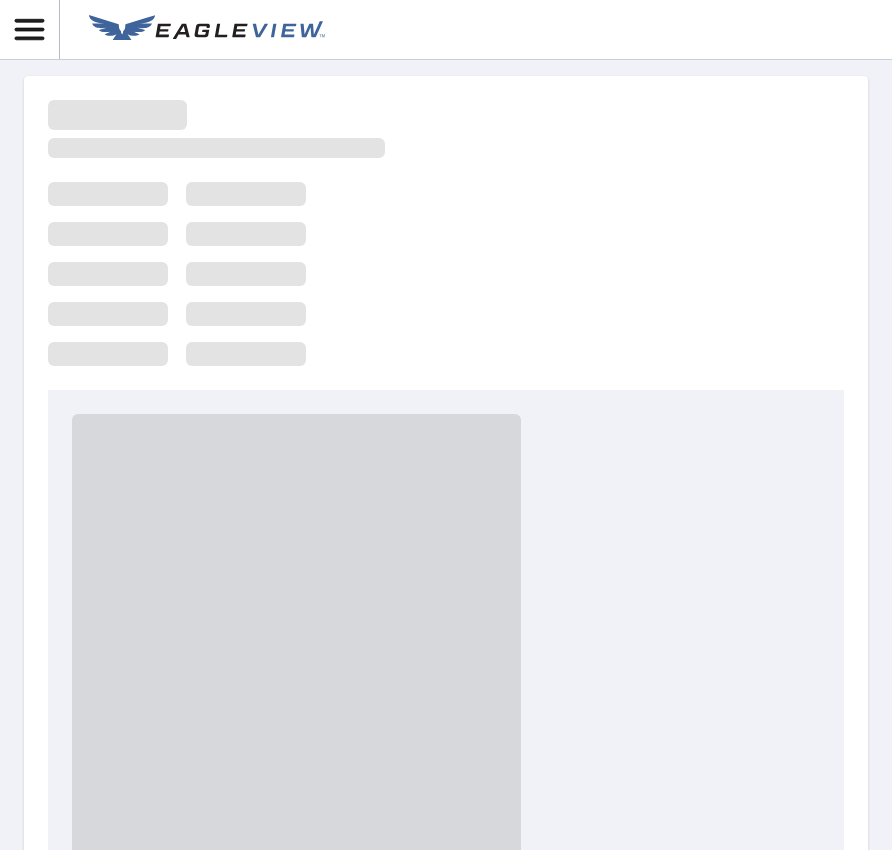 scroll, scrollTop: 0, scrollLeft: 0, axis: both 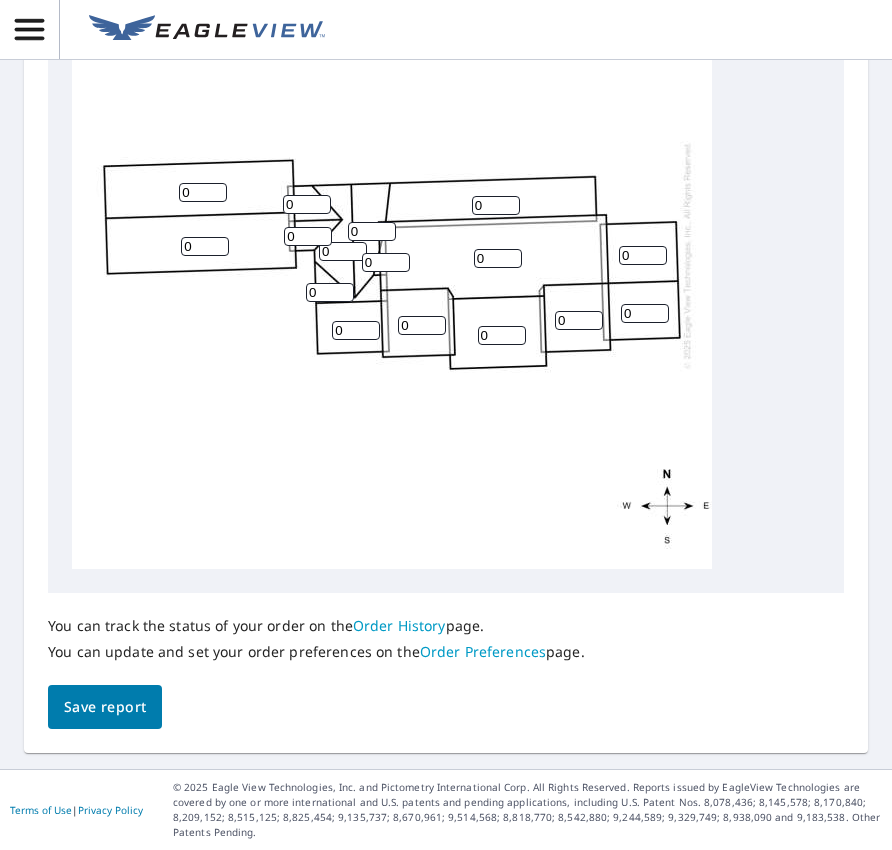 click on "0" at bounding box center (203, 192) 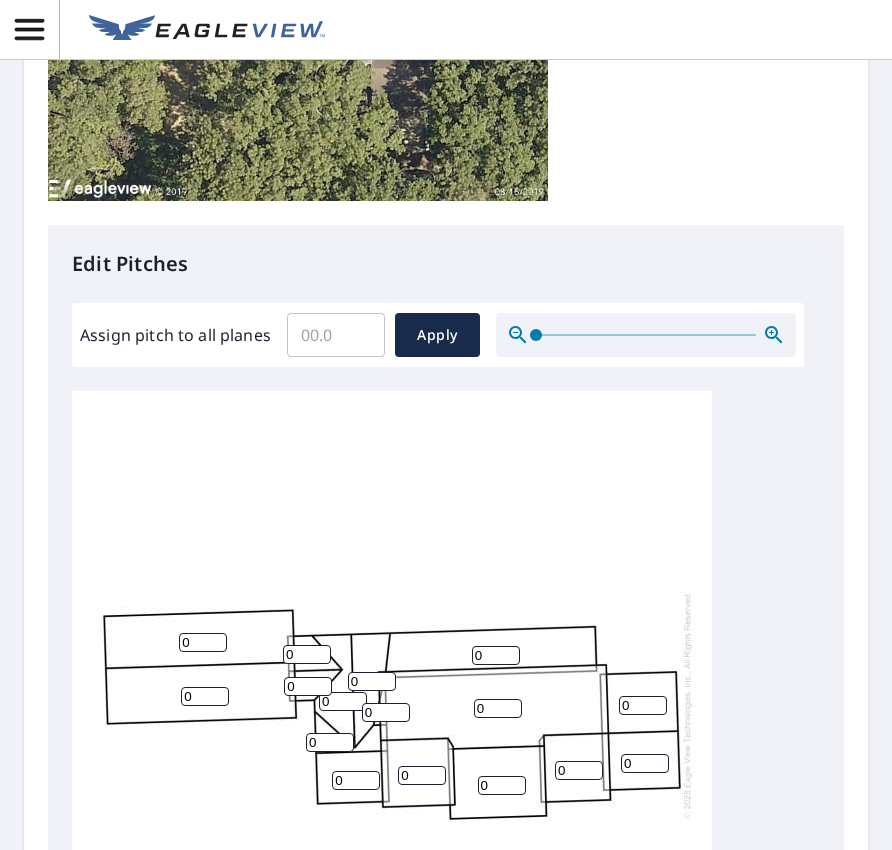 scroll, scrollTop: 616, scrollLeft: 0, axis: vertical 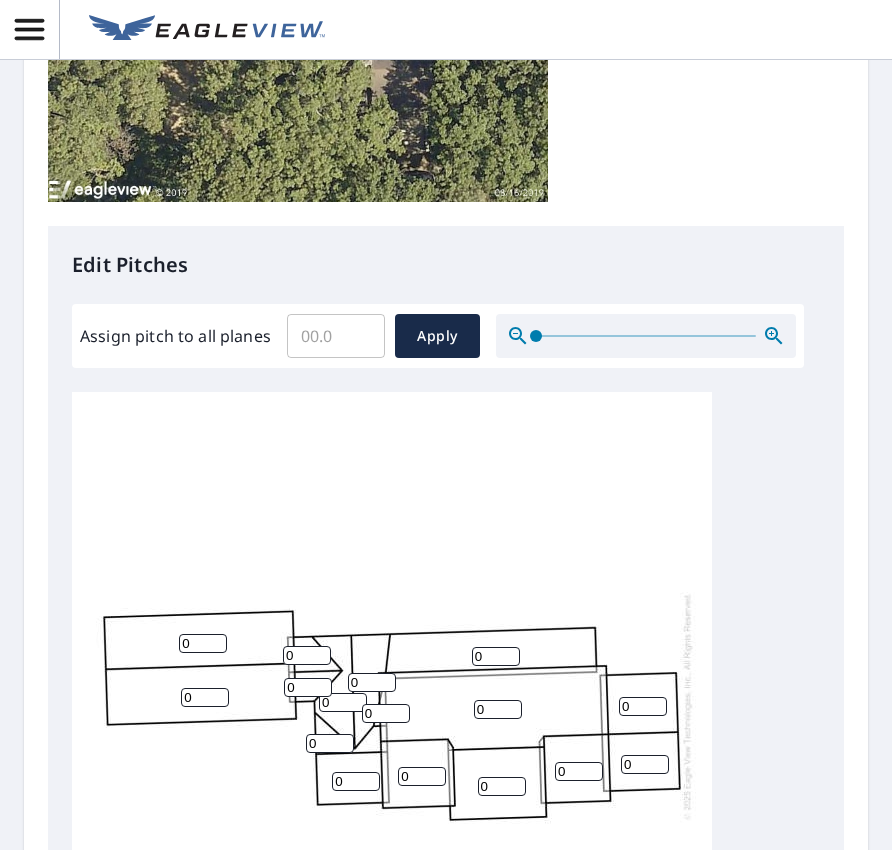 click on "Assign pitch to all planes" at bounding box center (336, 336) 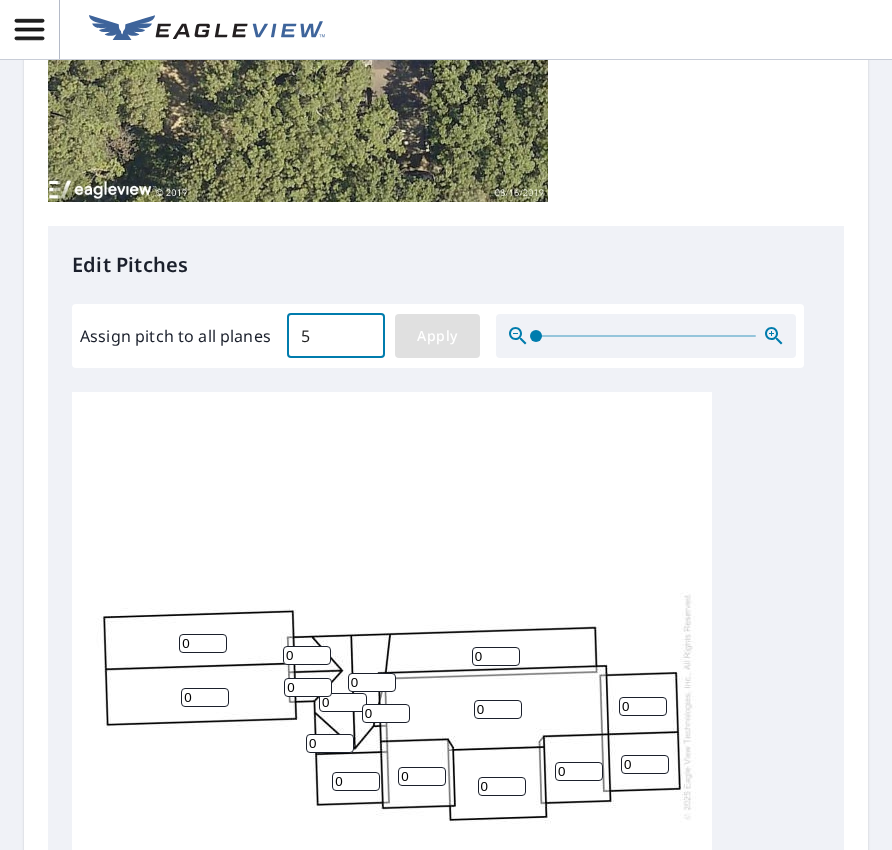 type on "5" 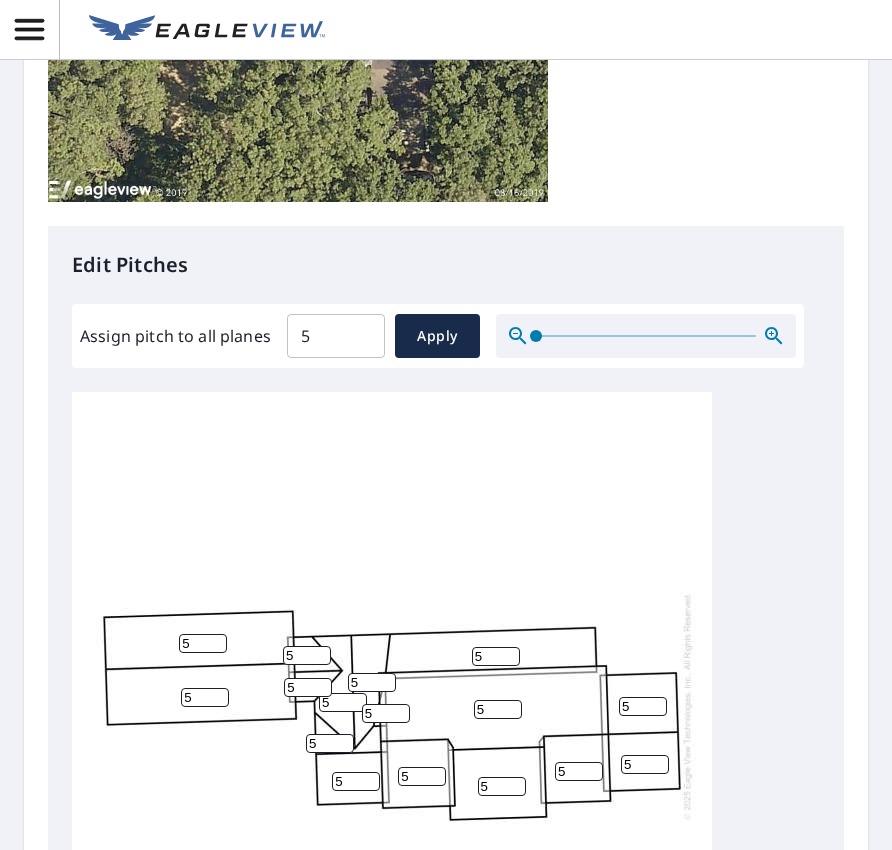 click on "5" at bounding box center (496, 656) 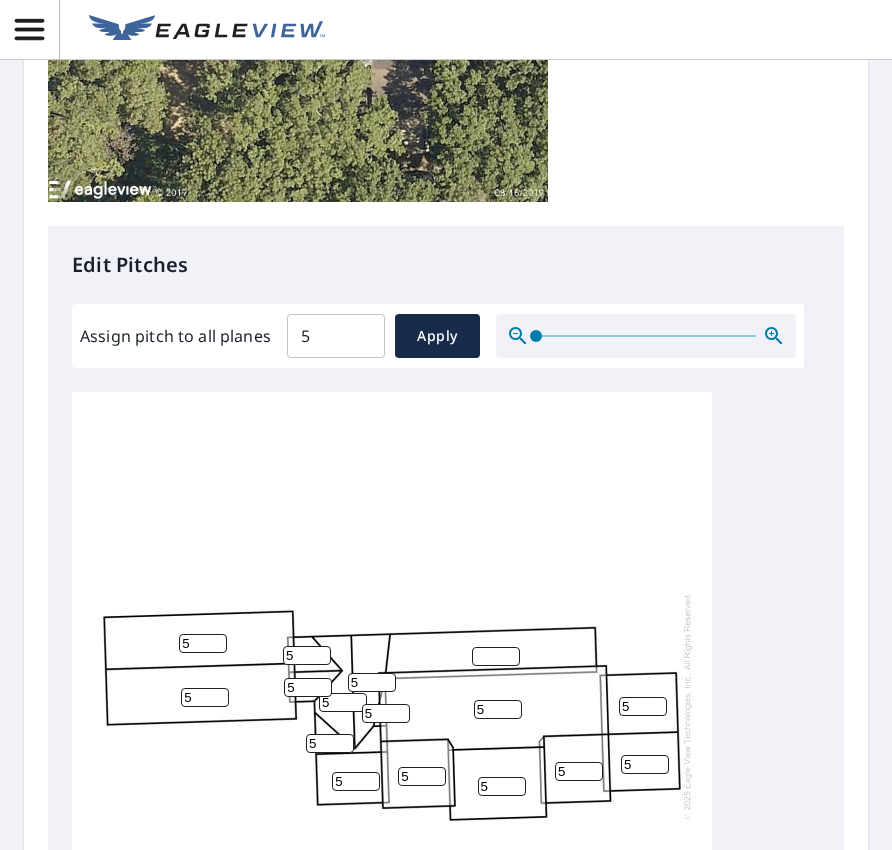 type on "2" 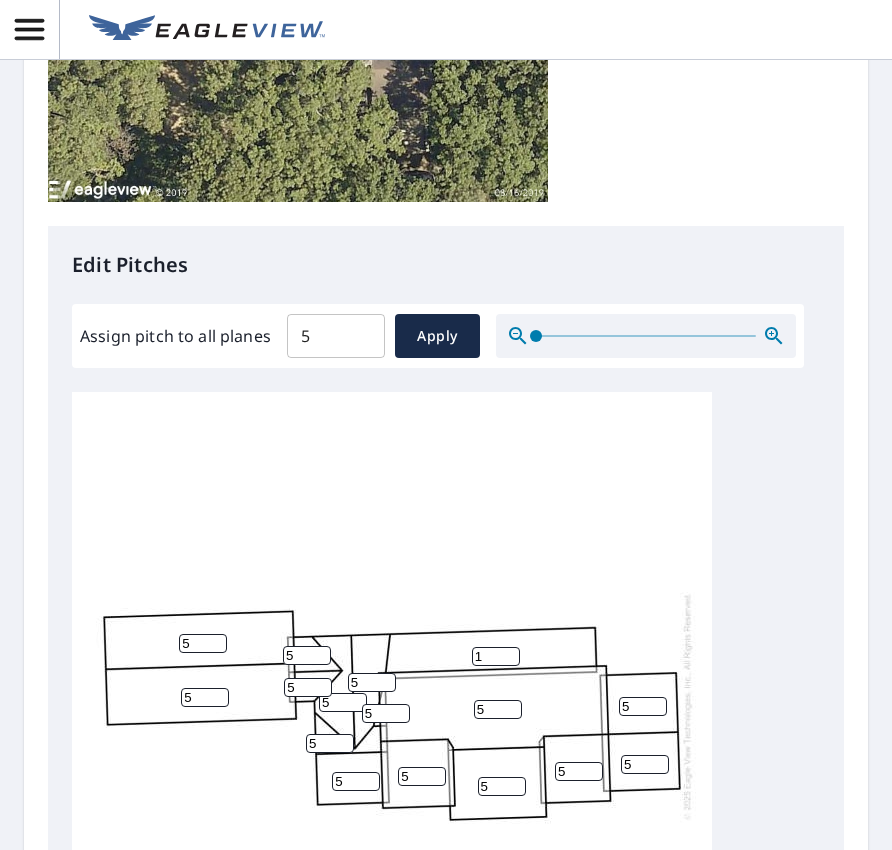 type on "1" 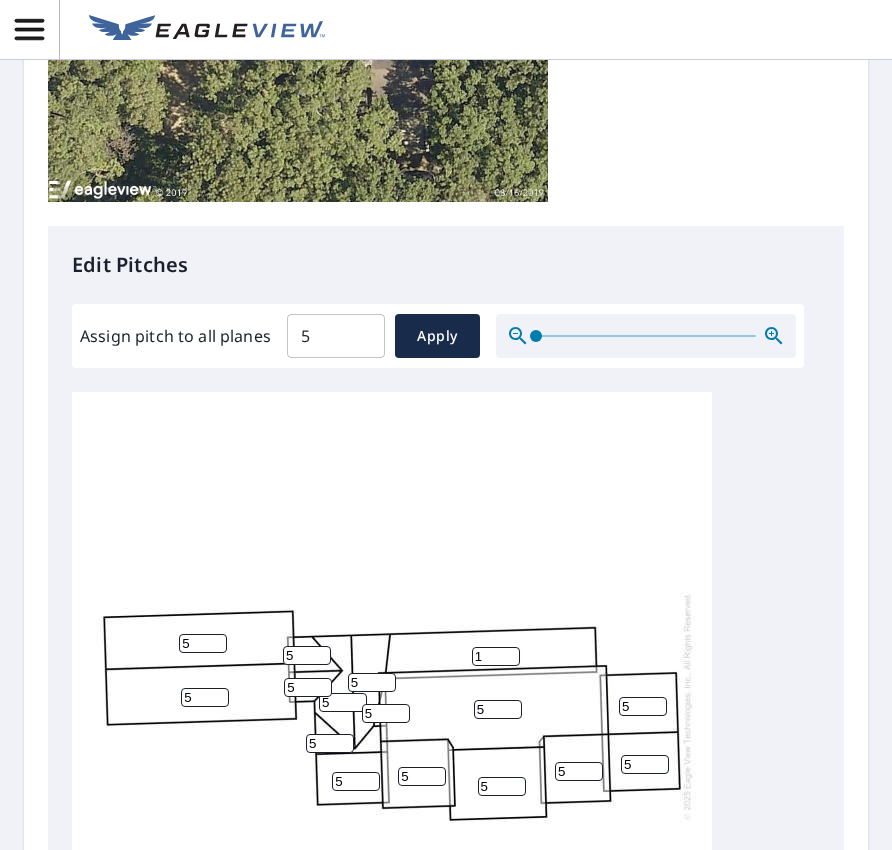 click on "5" at bounding box center (307, 655) 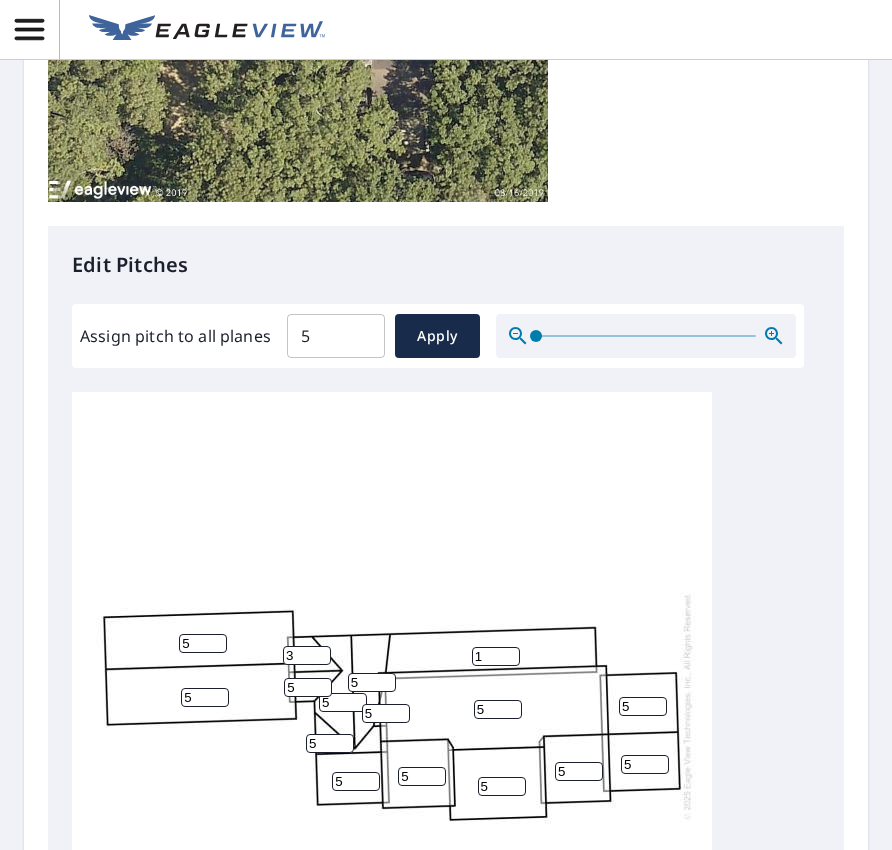 type on "3" 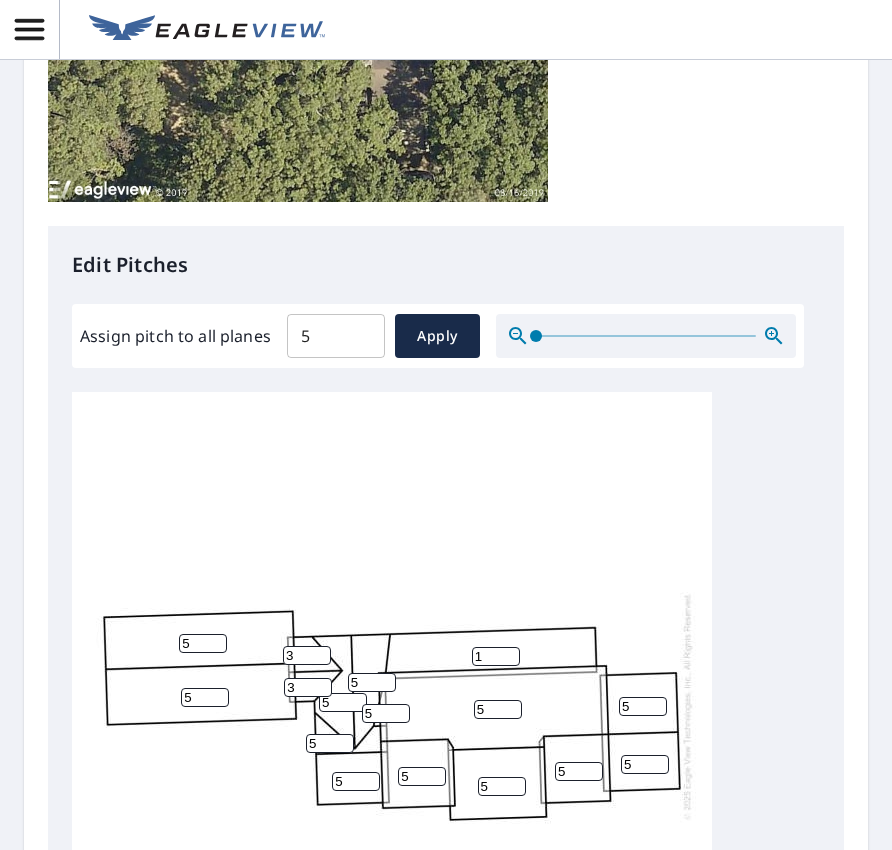 type on "3" 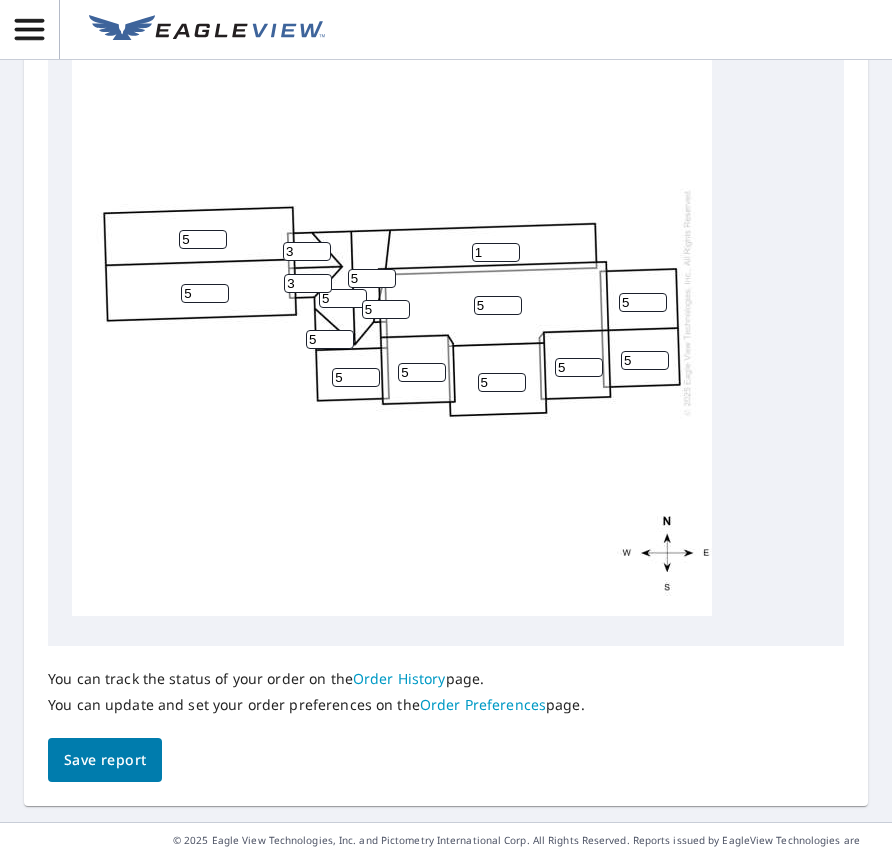 scroll, scrollTop: 1067, scrollLeft: 0, axis: vertical 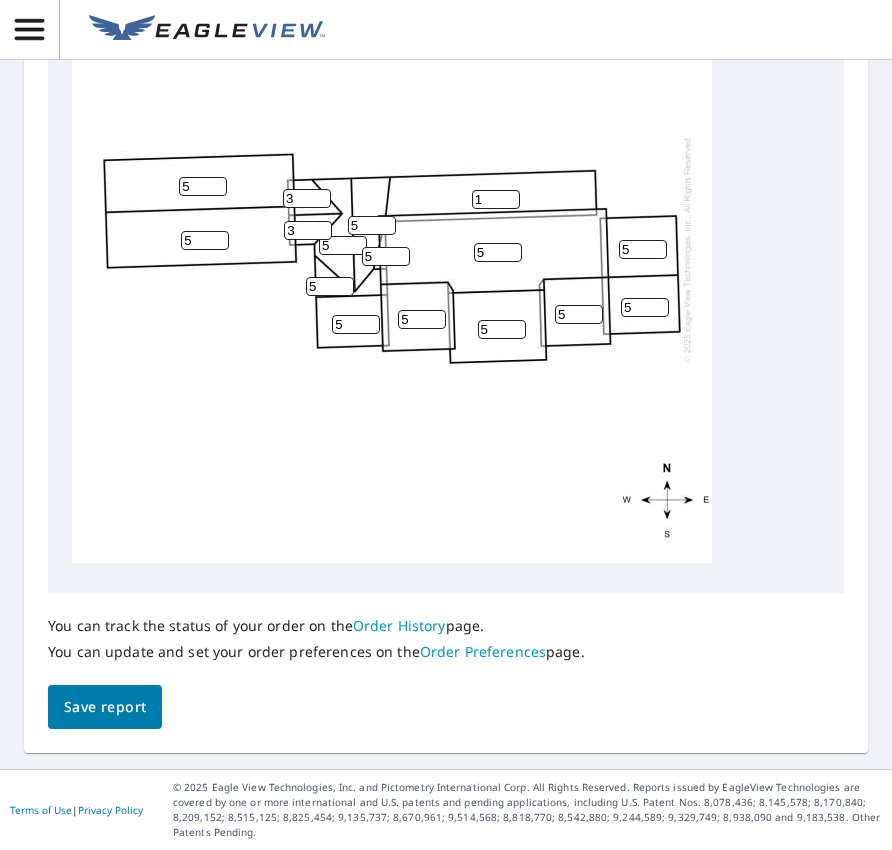 click on "Save report" at bounding box center (105, 707) 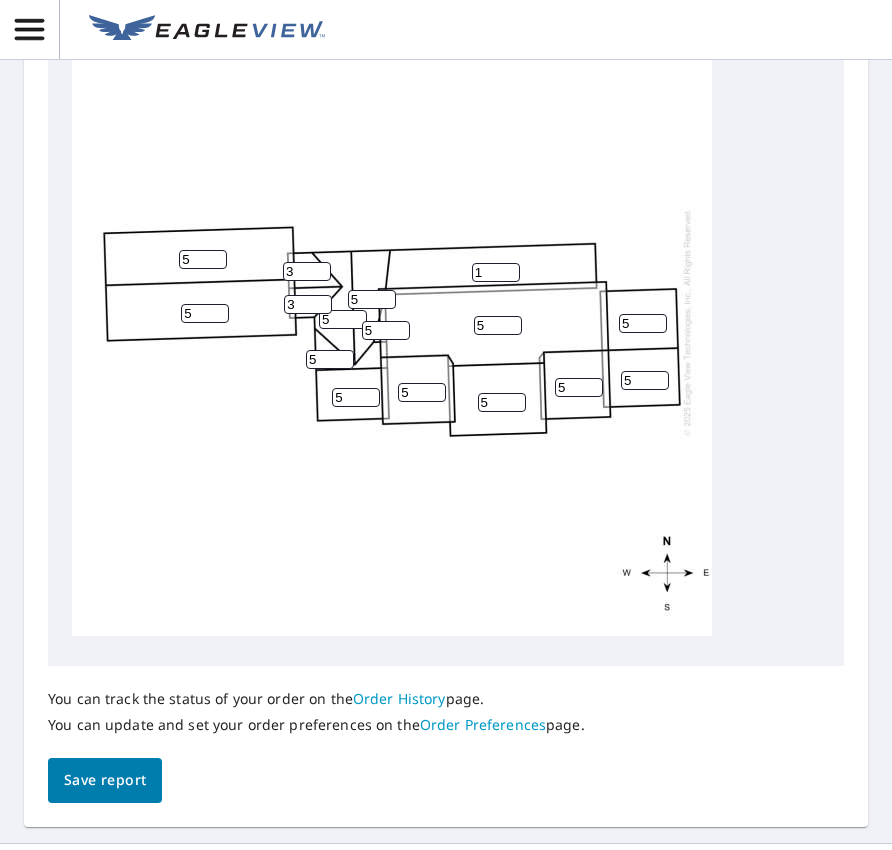 scroll, scrollTop: 1139, scrollLeft: 0, axis: vertical 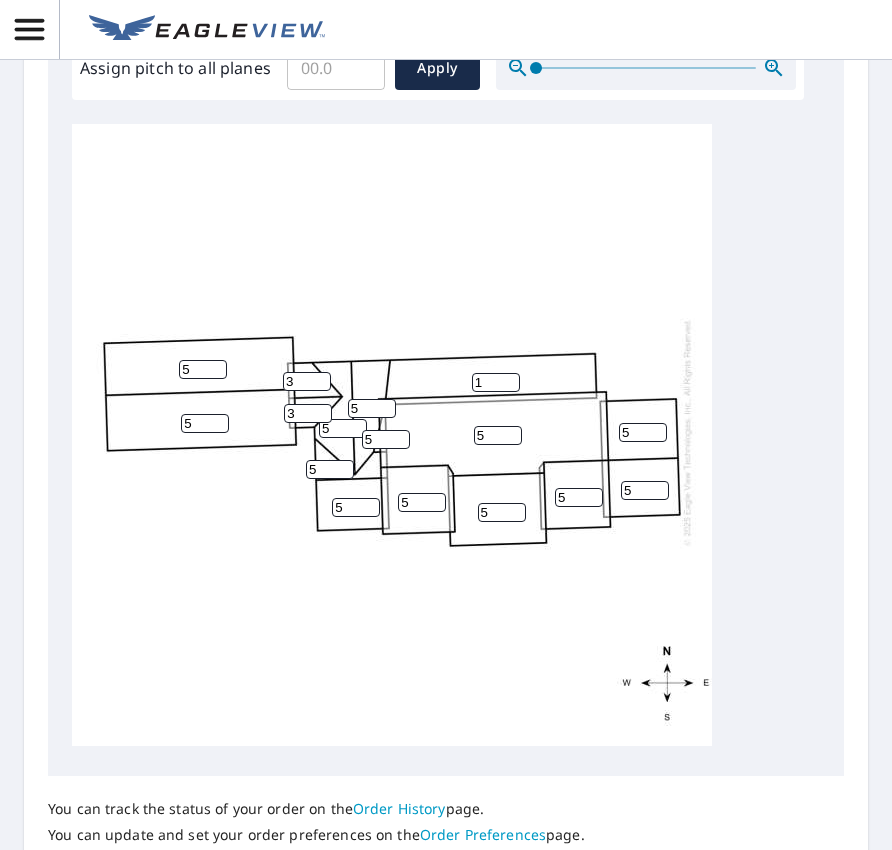 click on "5" at bounding box center (372, 408) 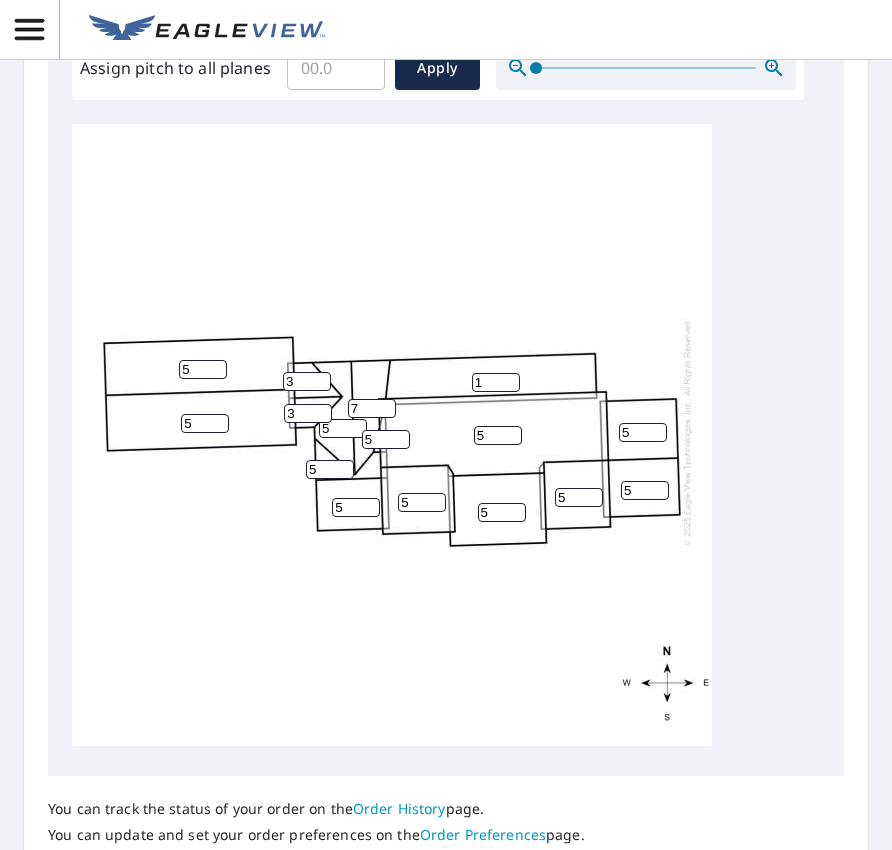 type on "7" 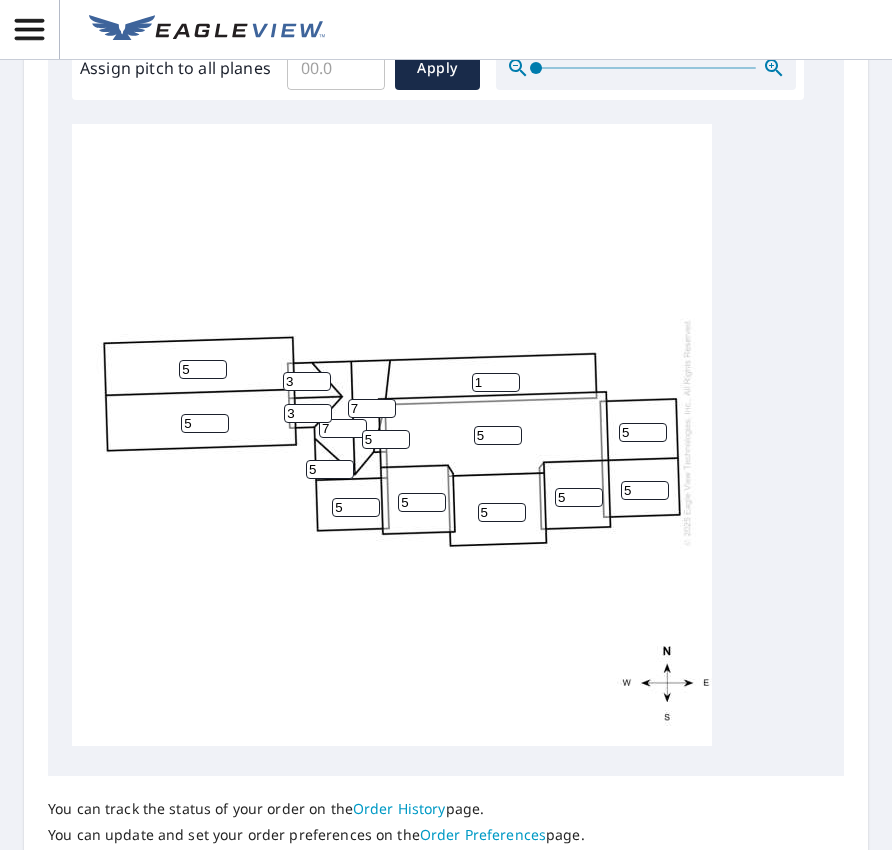 type on "7" 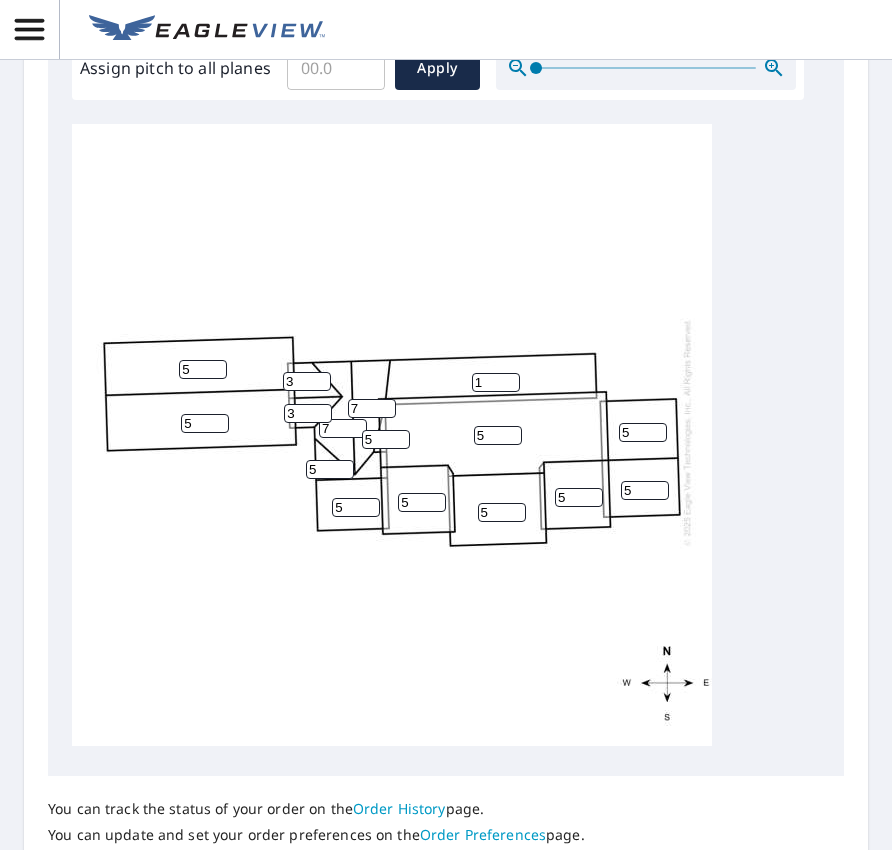 click on "7" at bounding box center [372, 408] 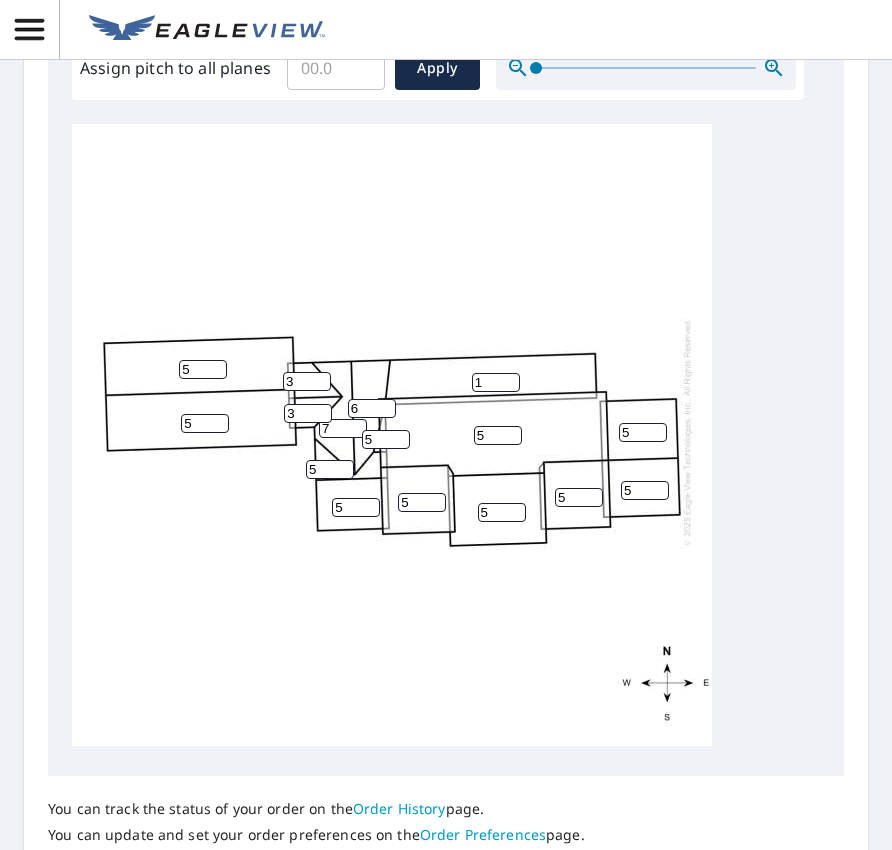 type on "6" 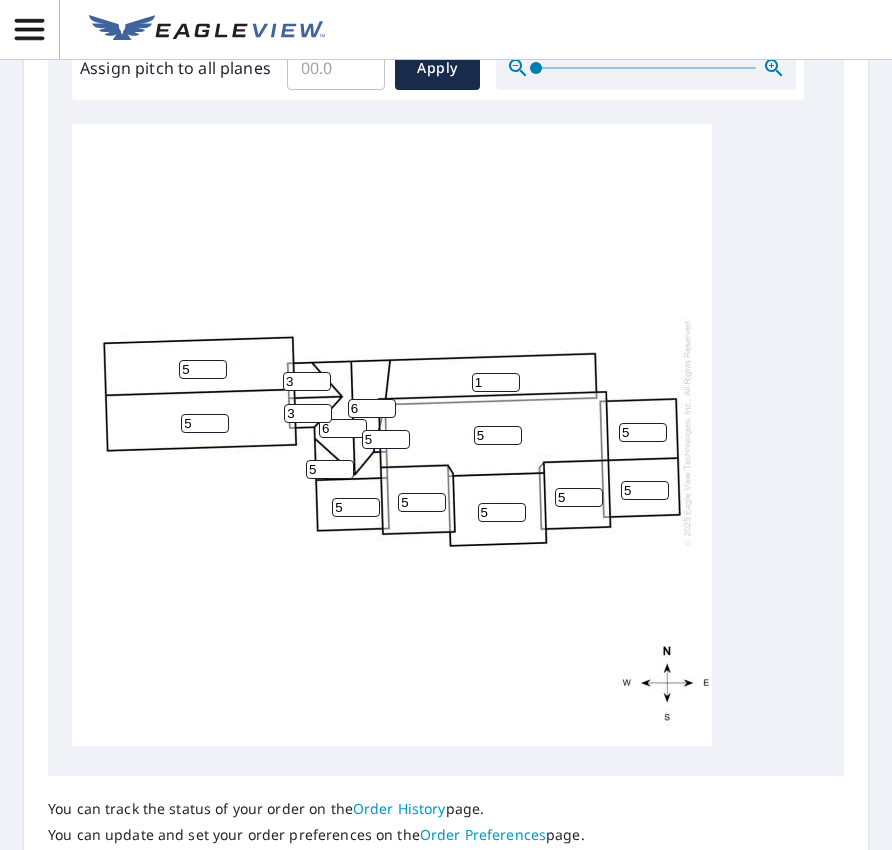 type on "6" 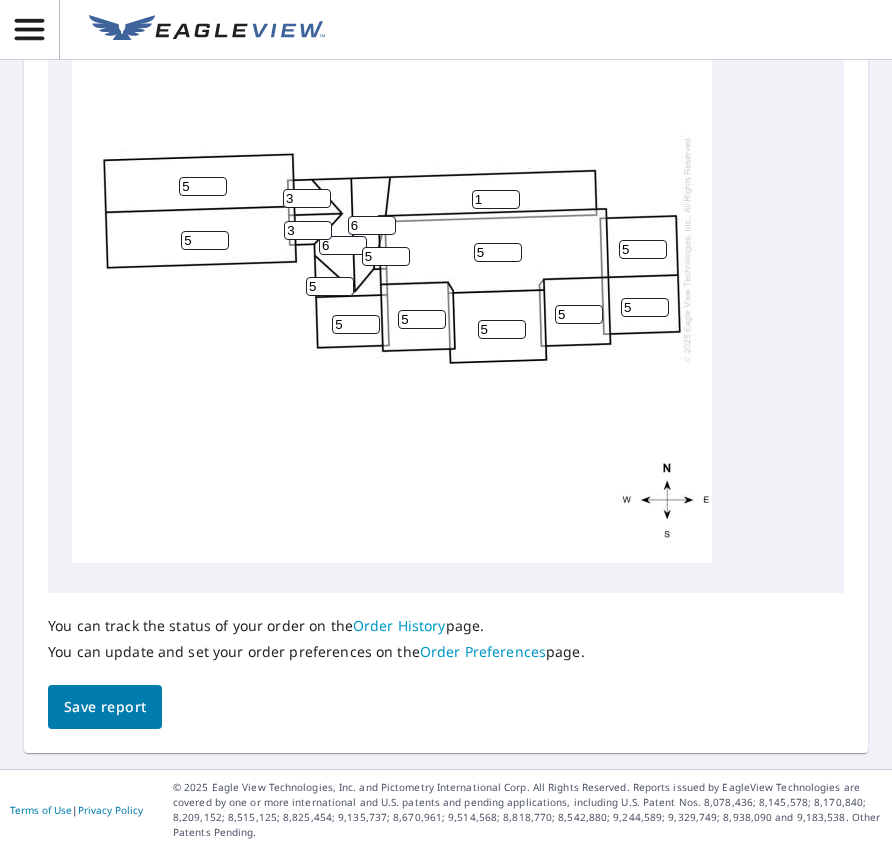 click on "Save report" at bounding box center [105, 707] 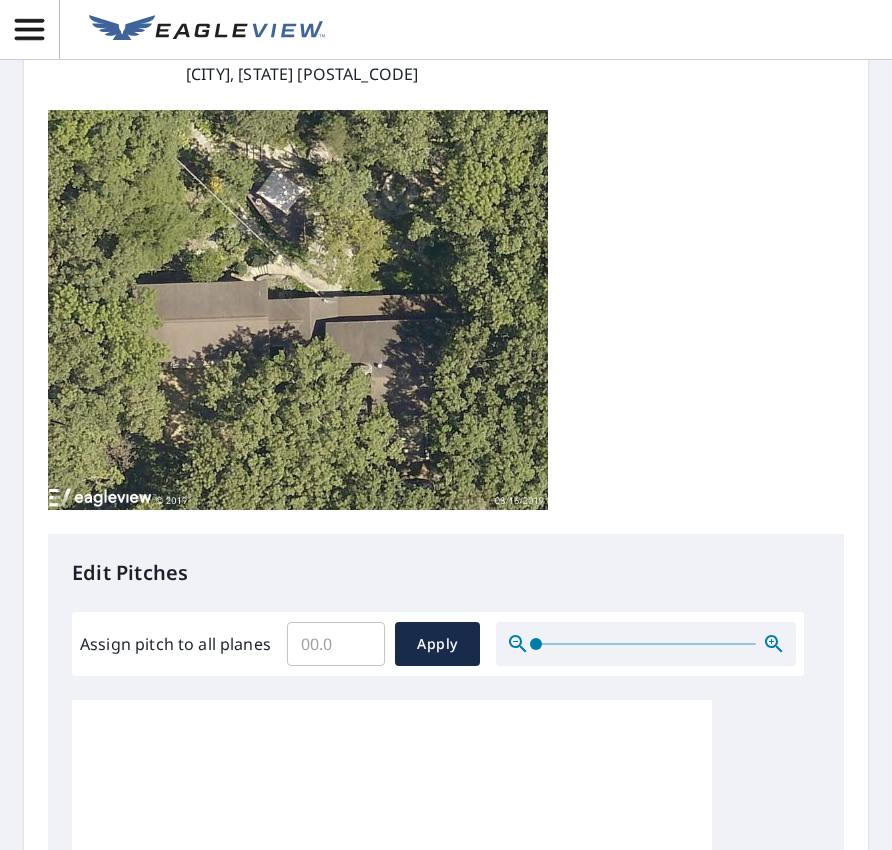 scroll, scrollTop: 0, scrollLeft: 0, axis: both 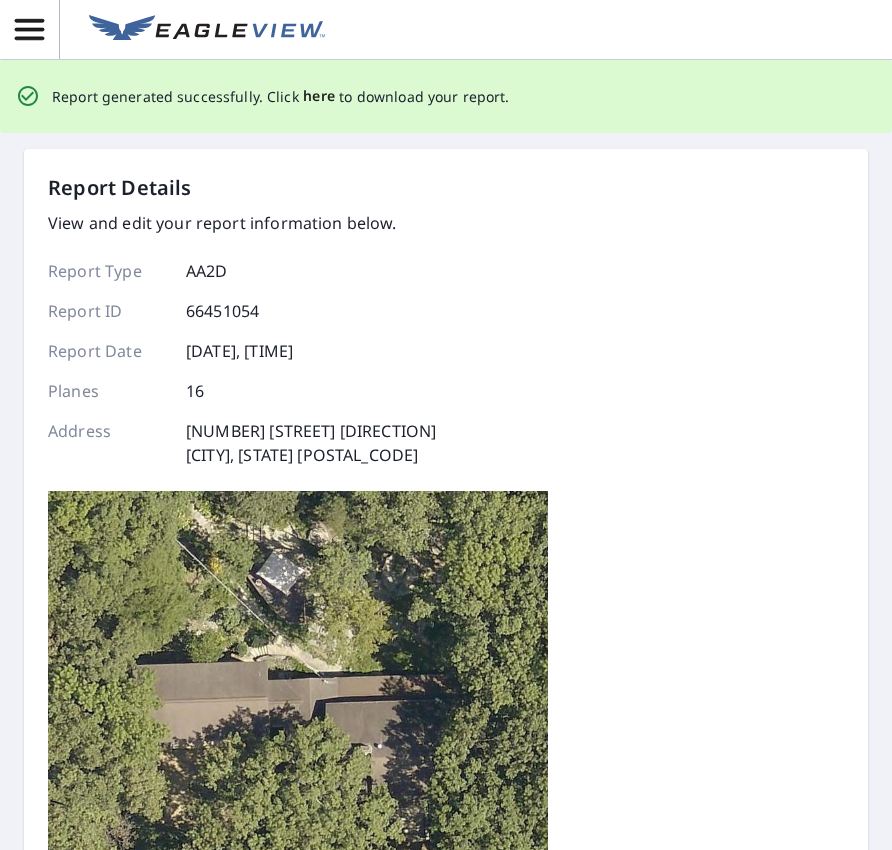click on "here" at bounding box center (319, 96) 